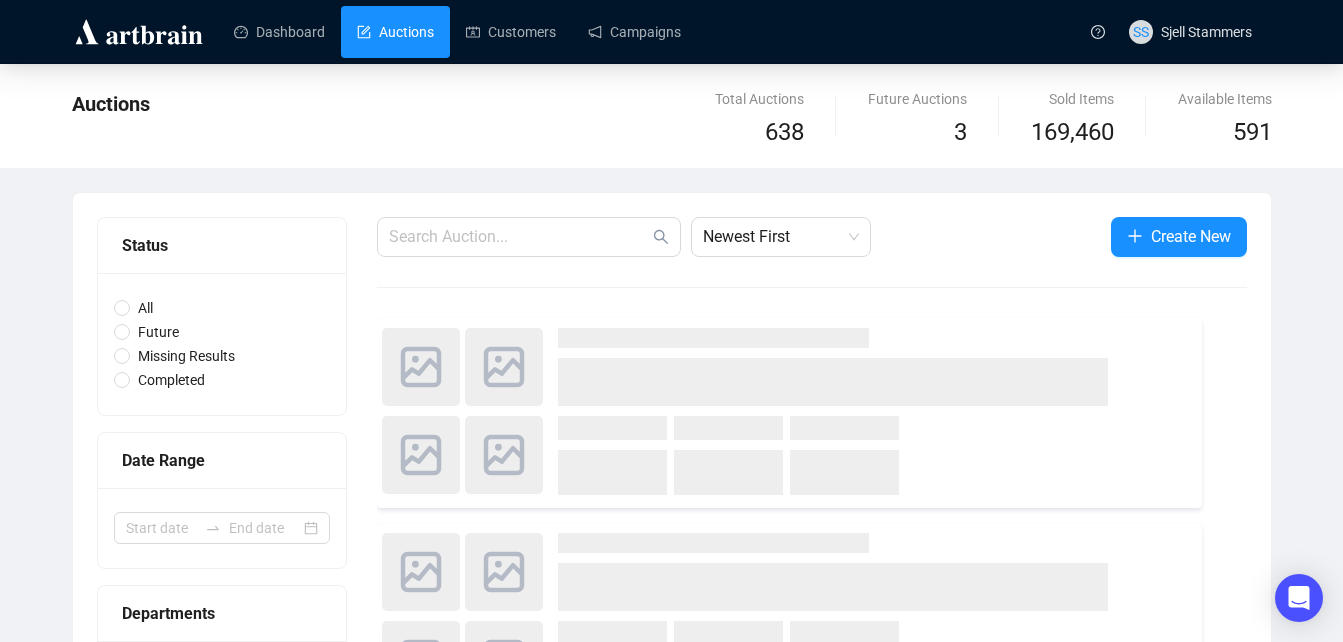 scroll, scrollTop: 0, scrollLeft: 0, axis: both 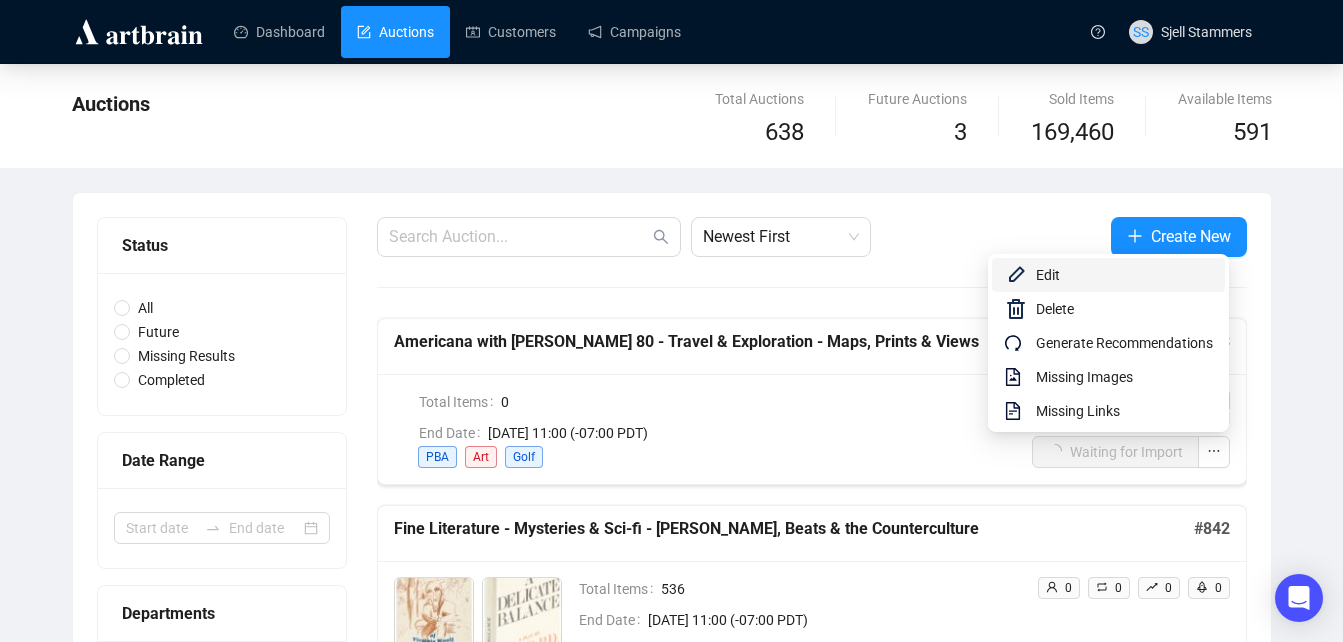 click on "Edit" at bounding box center (1124, 275) 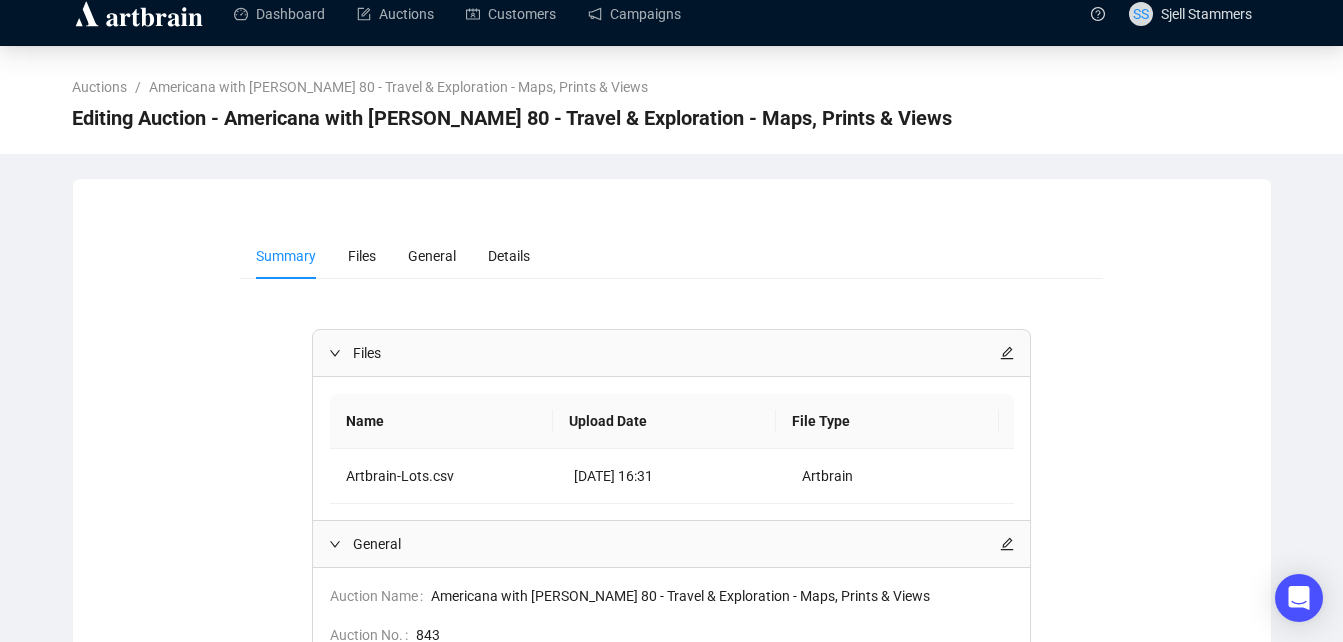 scroll, scrollTop: 0, scrollLeft: 0, axis: both 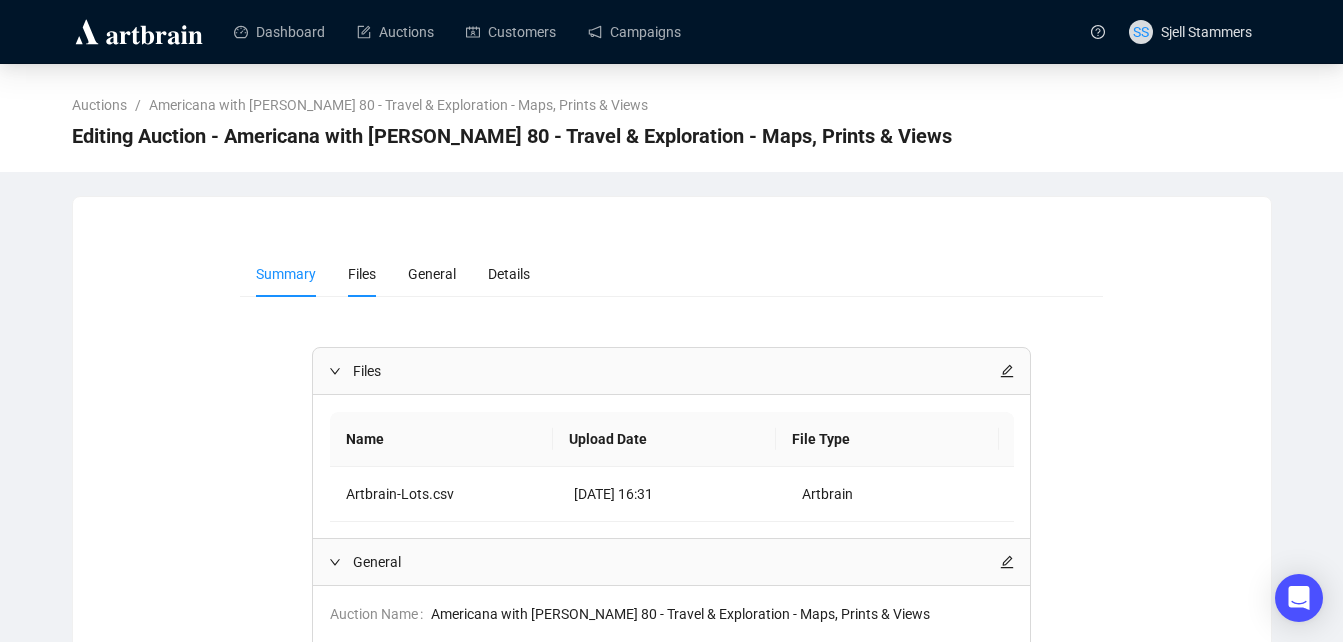 click on "Files" at bounding box center [362, 274] 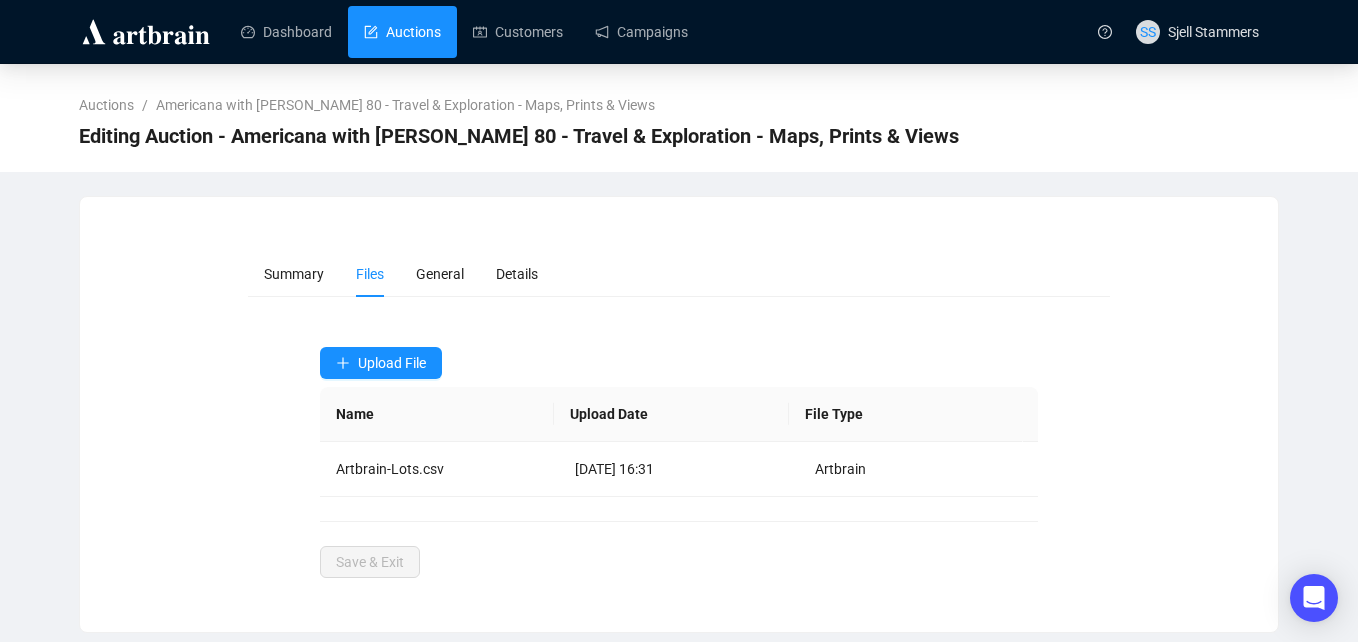 click on "Auctions" at bounding box center [402, 32] 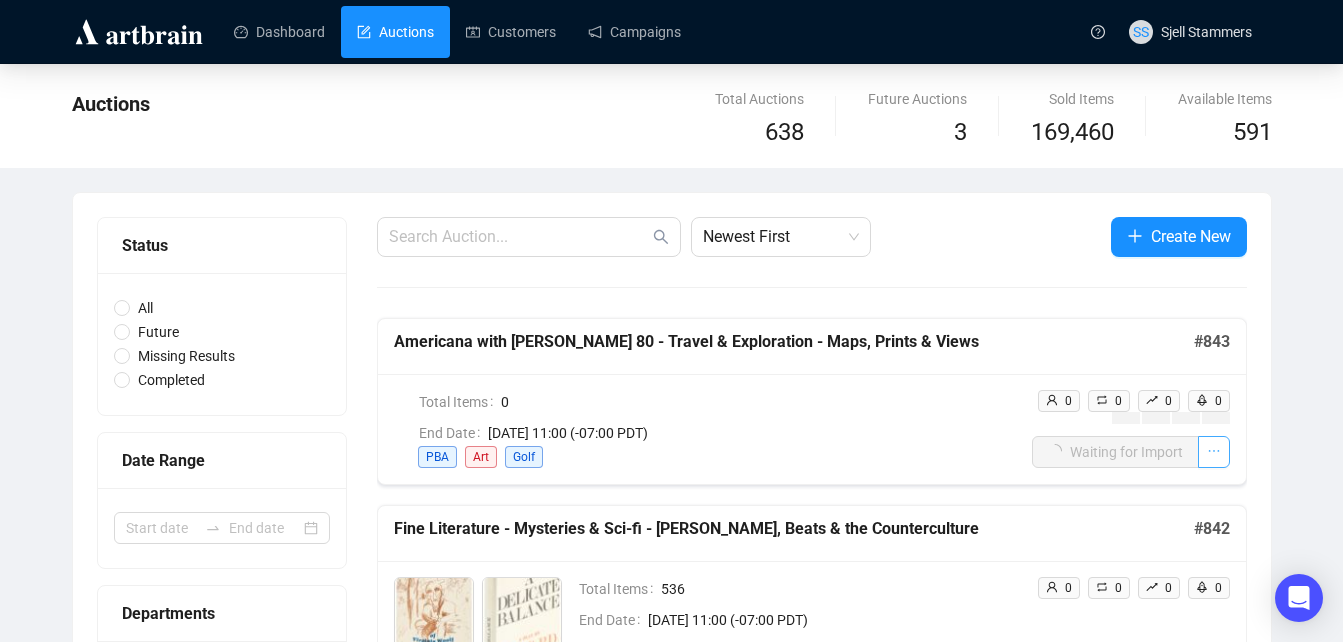 click at bounding box center (1214, 452) 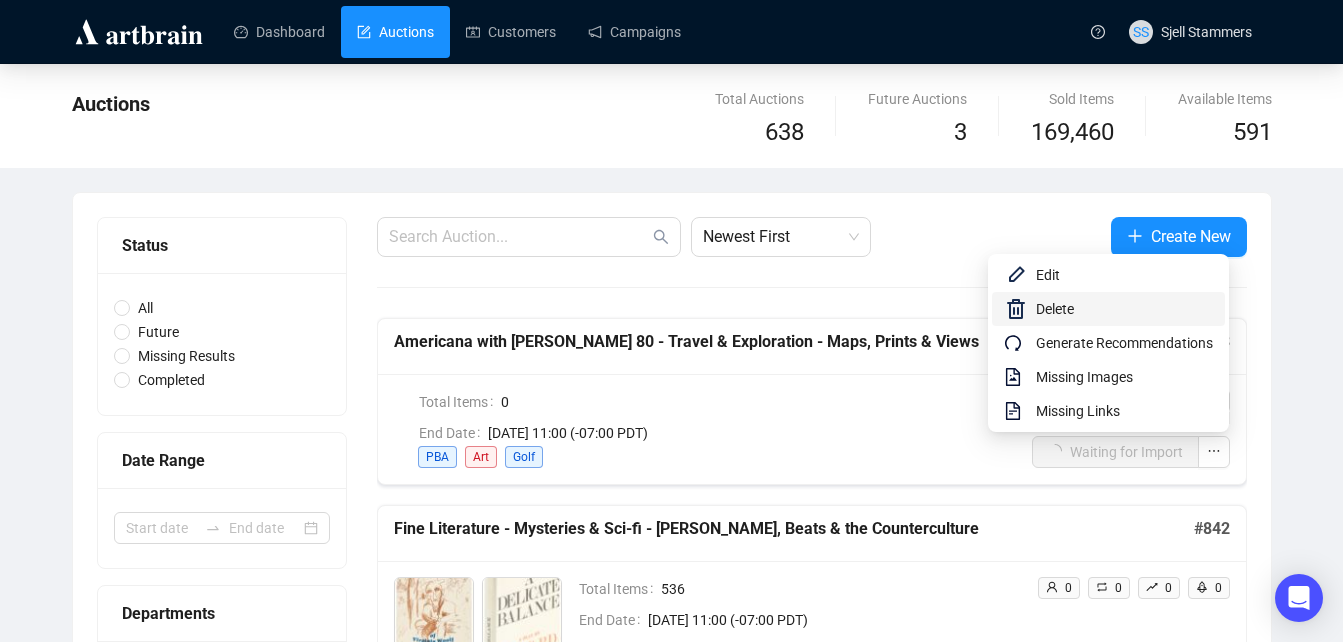 click on "Delete" at bounding box center [1124, 309] 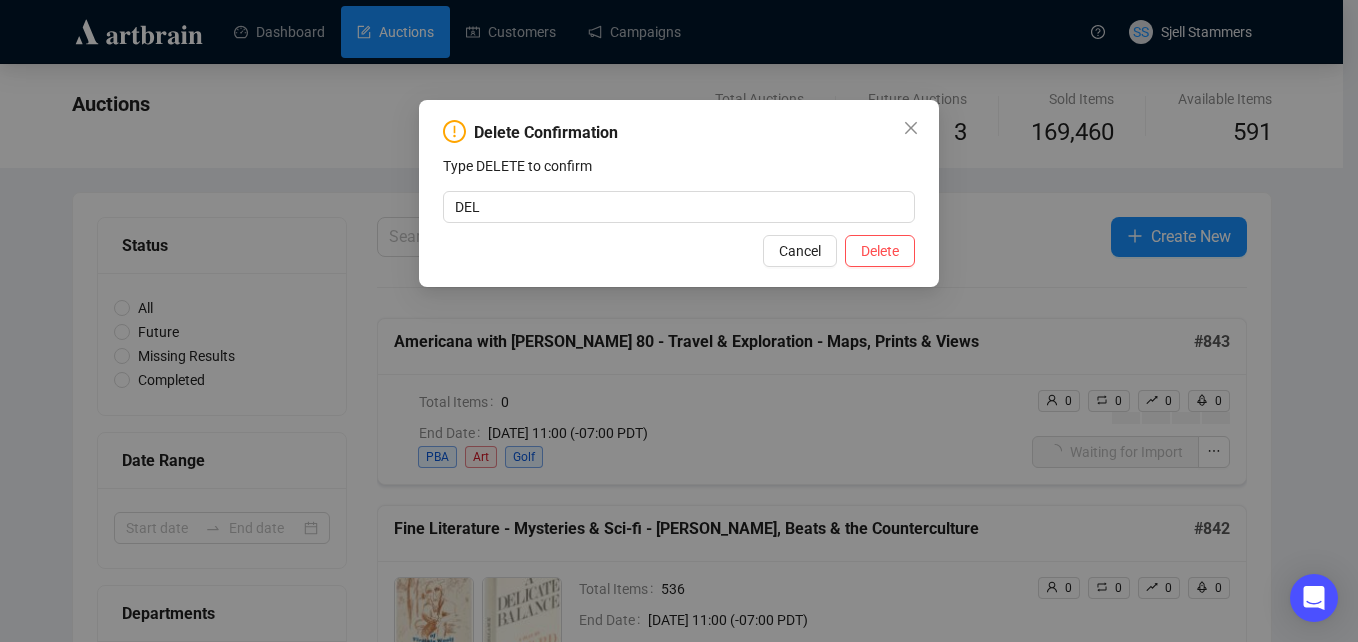 type on "DELETE" 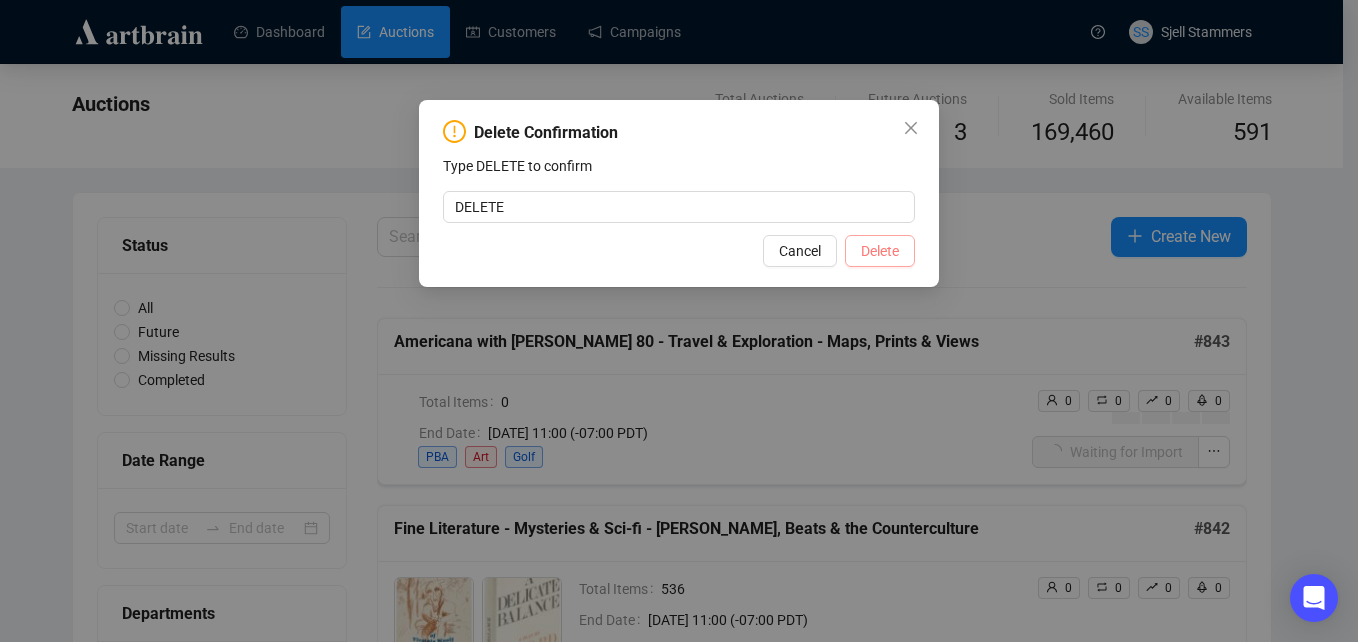 click on "Delete" at bounding box center (880, 251) 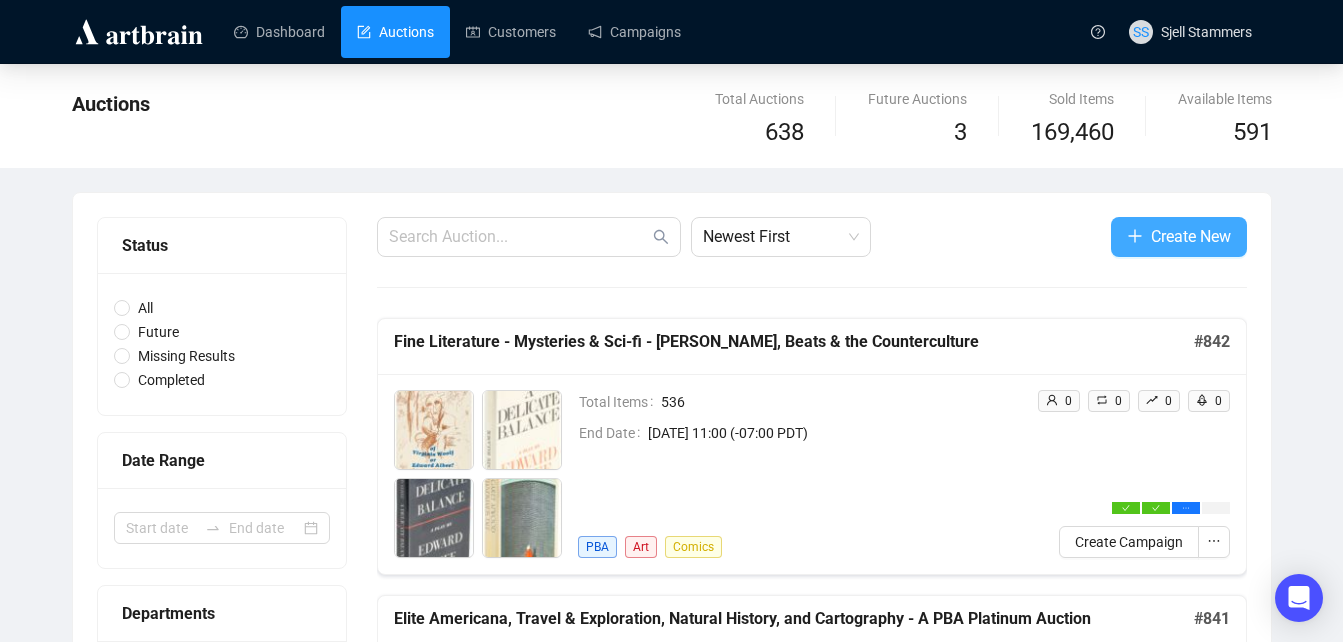 click on "Create New" at bounding box center [1191, 236] 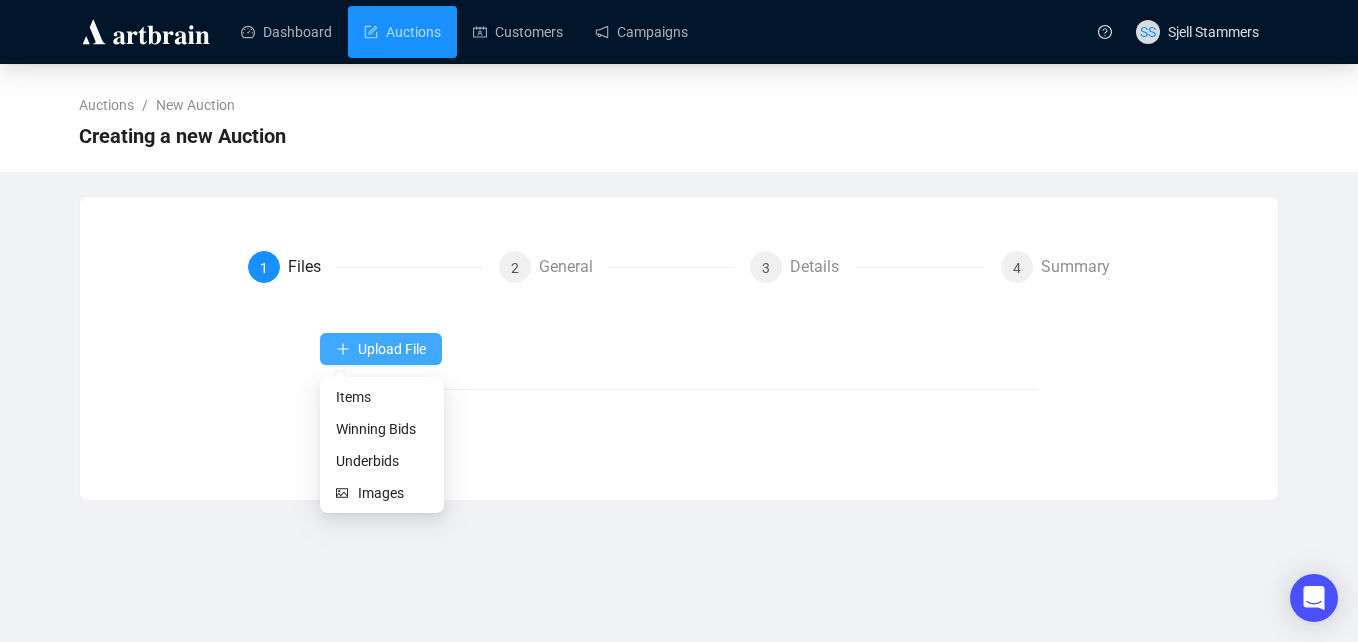 click on "Upload File" at bounding box center [392, 349] 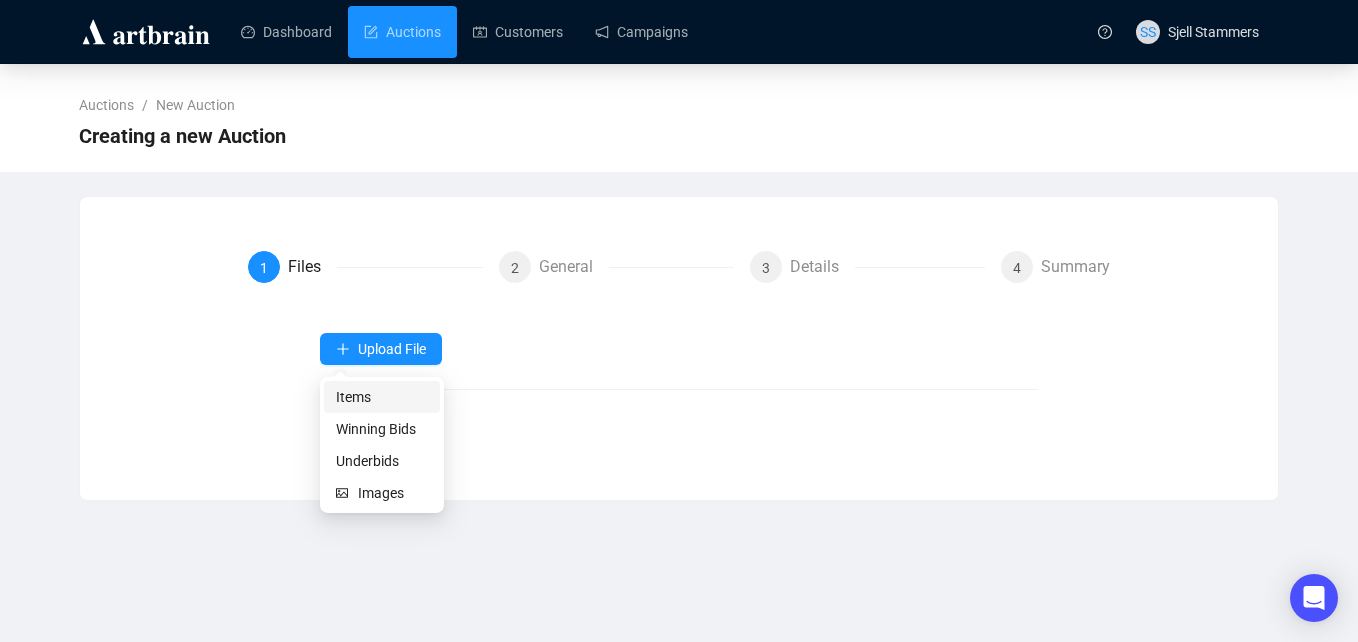 click on "Items" at bounding box center (382, 397) 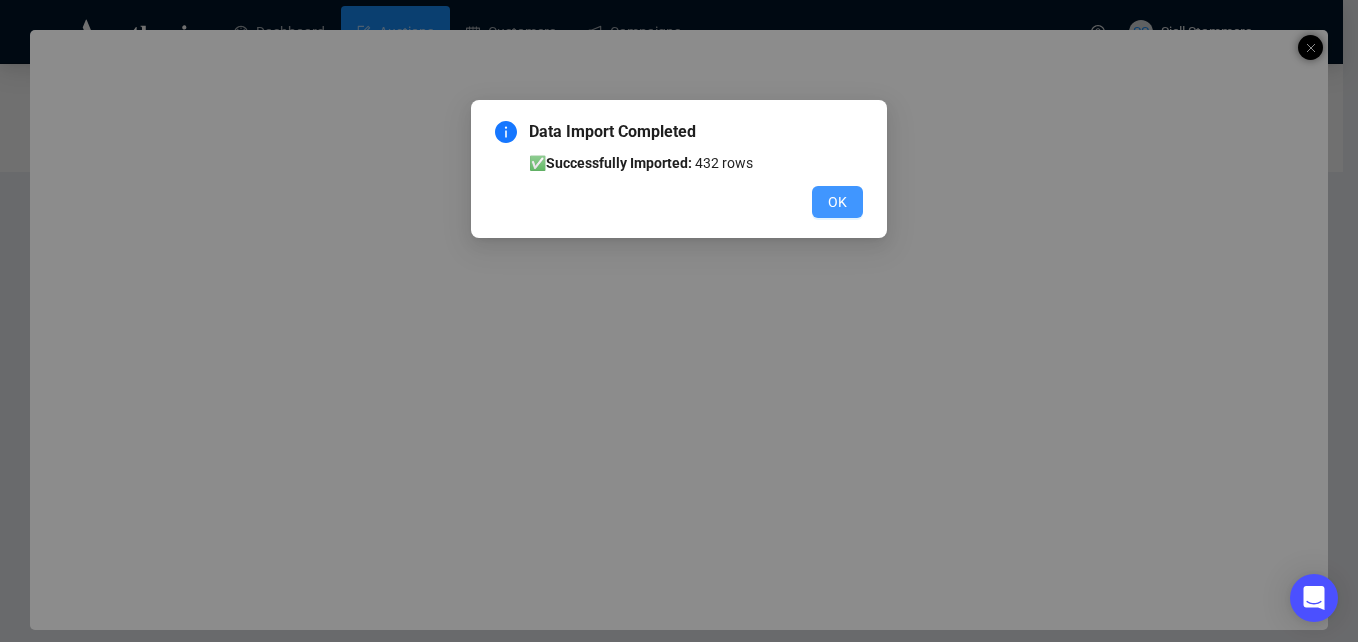 click on "OK" at bounding box center [837, 202] 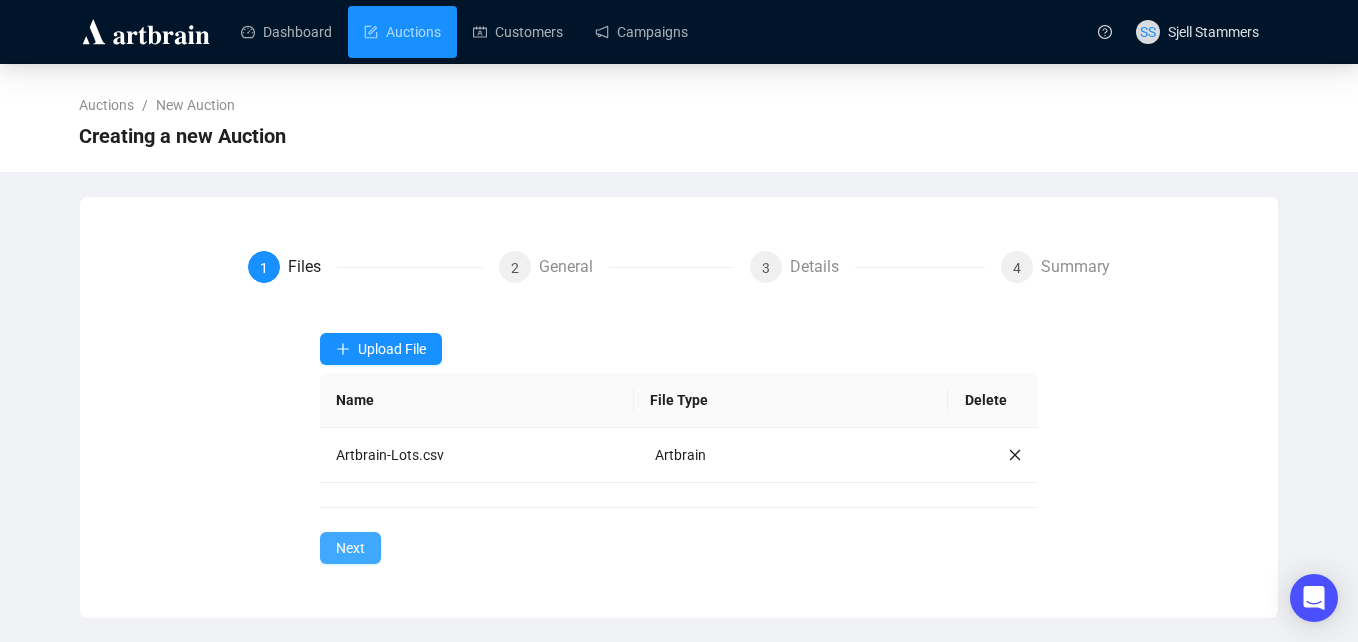 click on "Next" at bounding box center (350, 548) 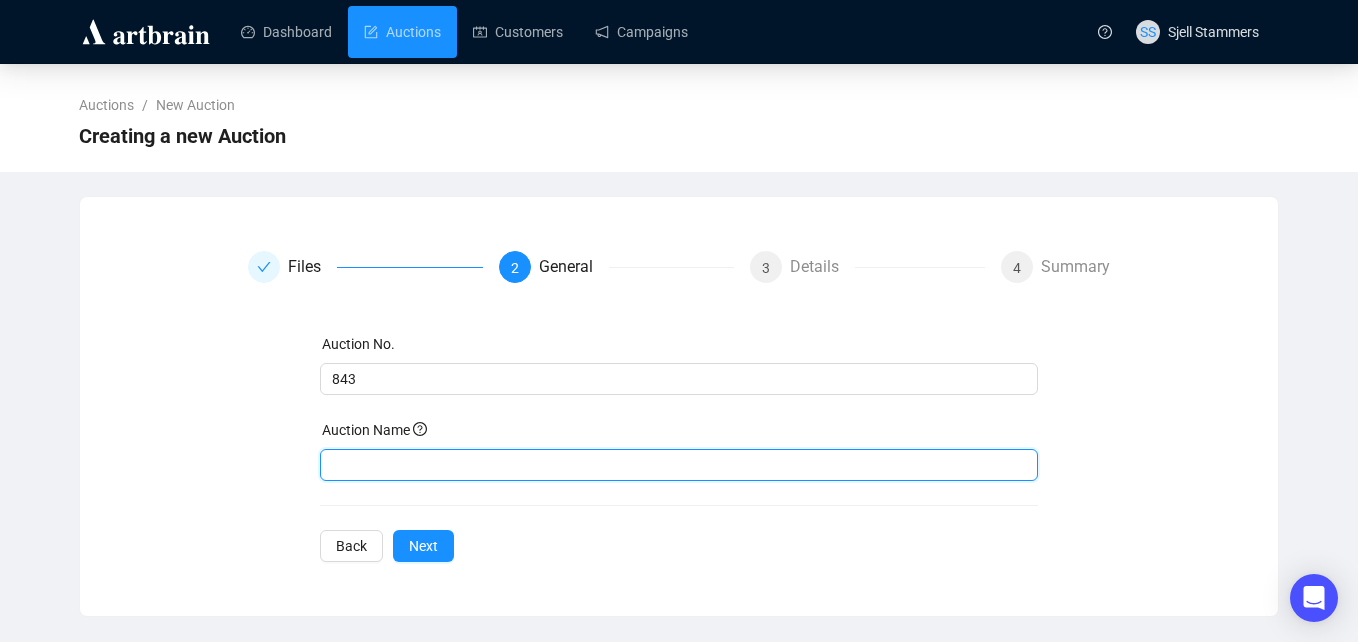 click at bounding box center (679, 465) 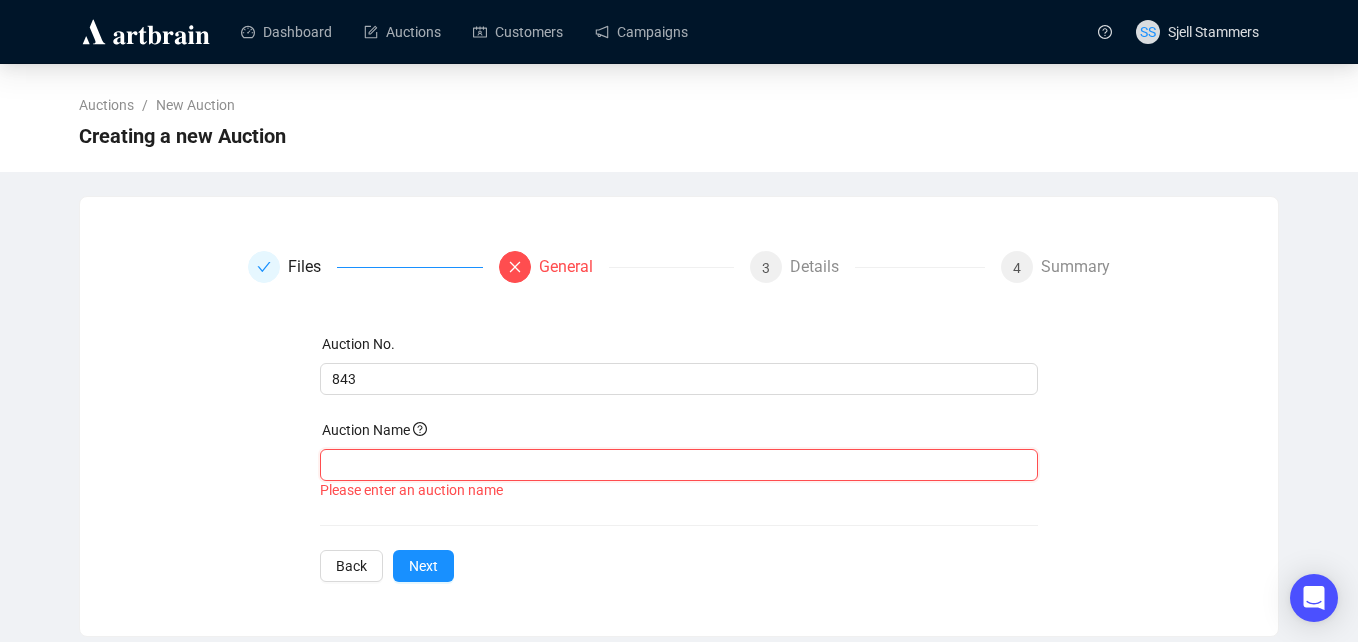 click at bounding box center (679, 465) 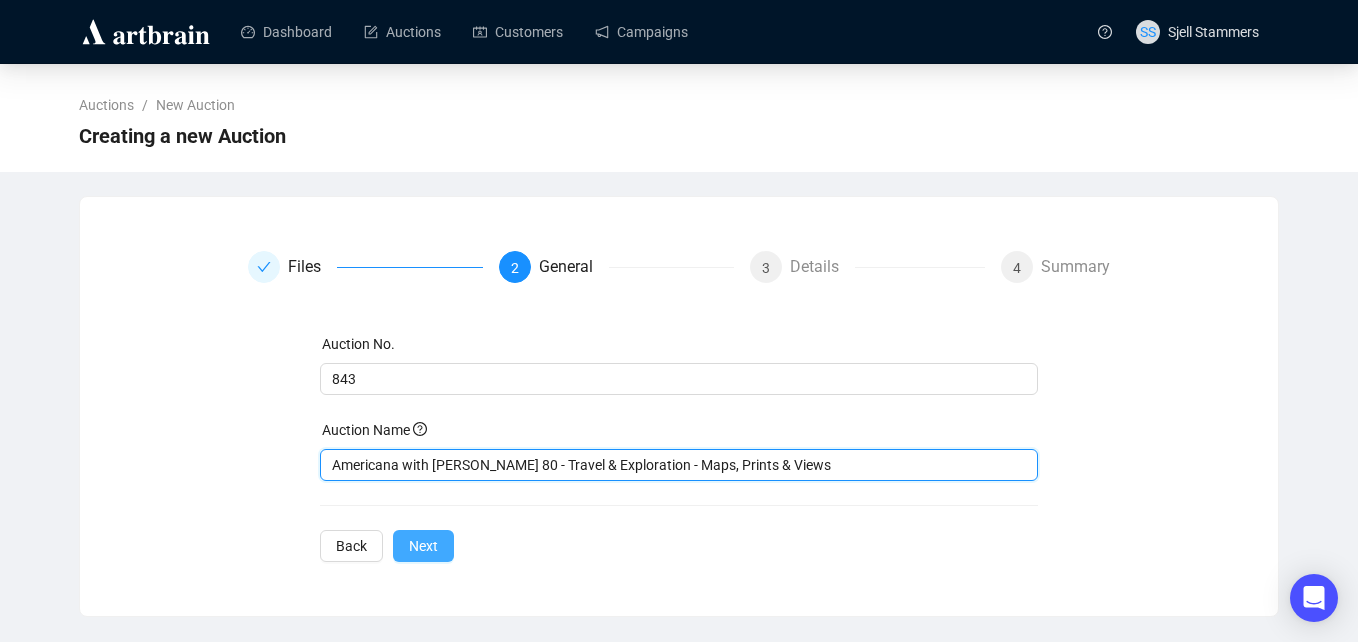 type on "Americana with [PERSON_NAME] 80 - Travel & Exploration - Maps, Prints & Views" 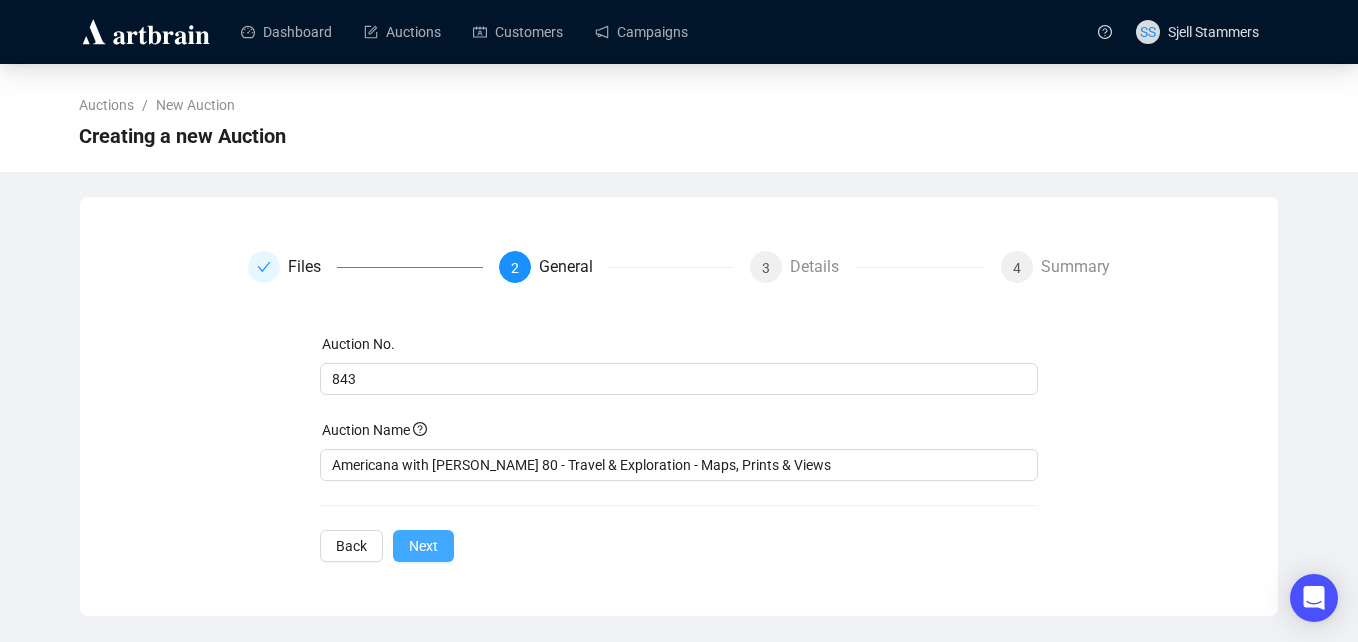 click on "Next" at bounding box center [423, 546] 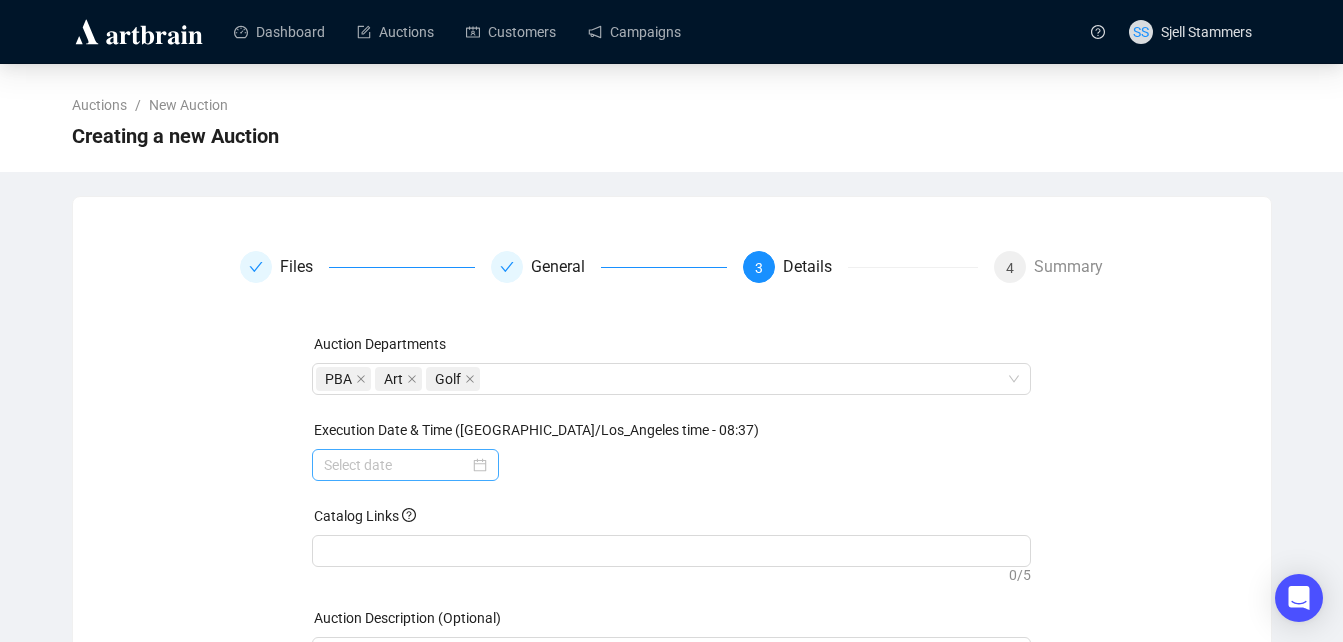 click at bounding box center [405, 465] 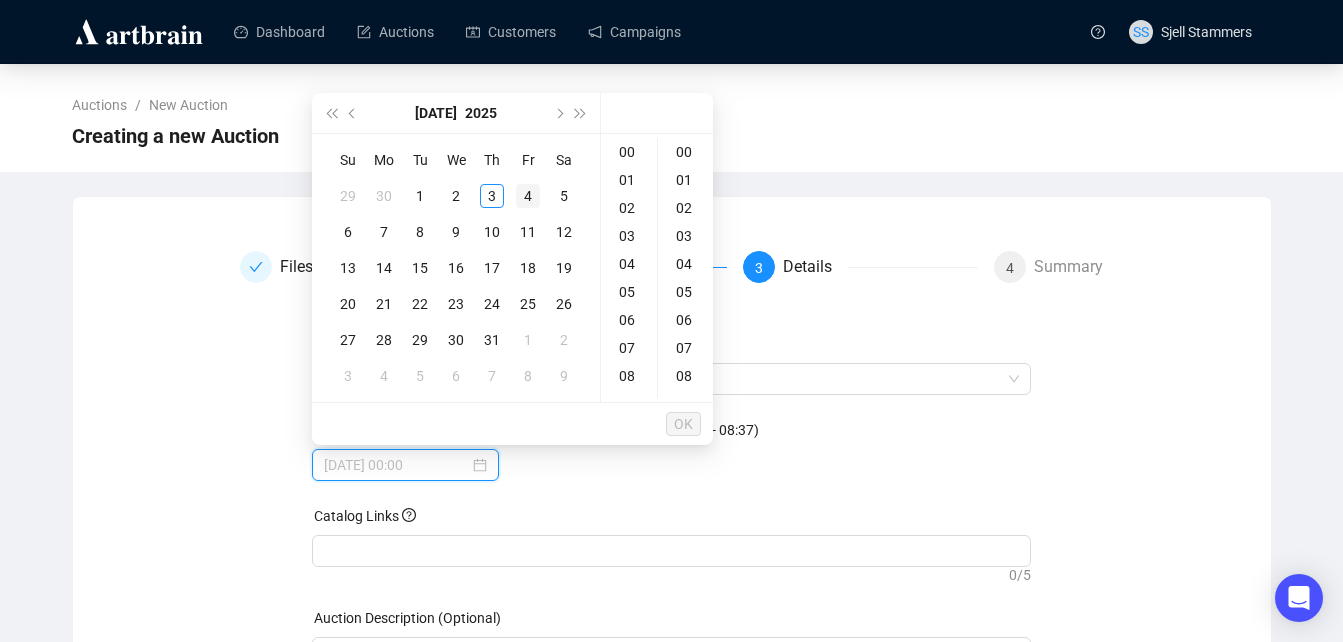 type on "[DATE] 00:00" 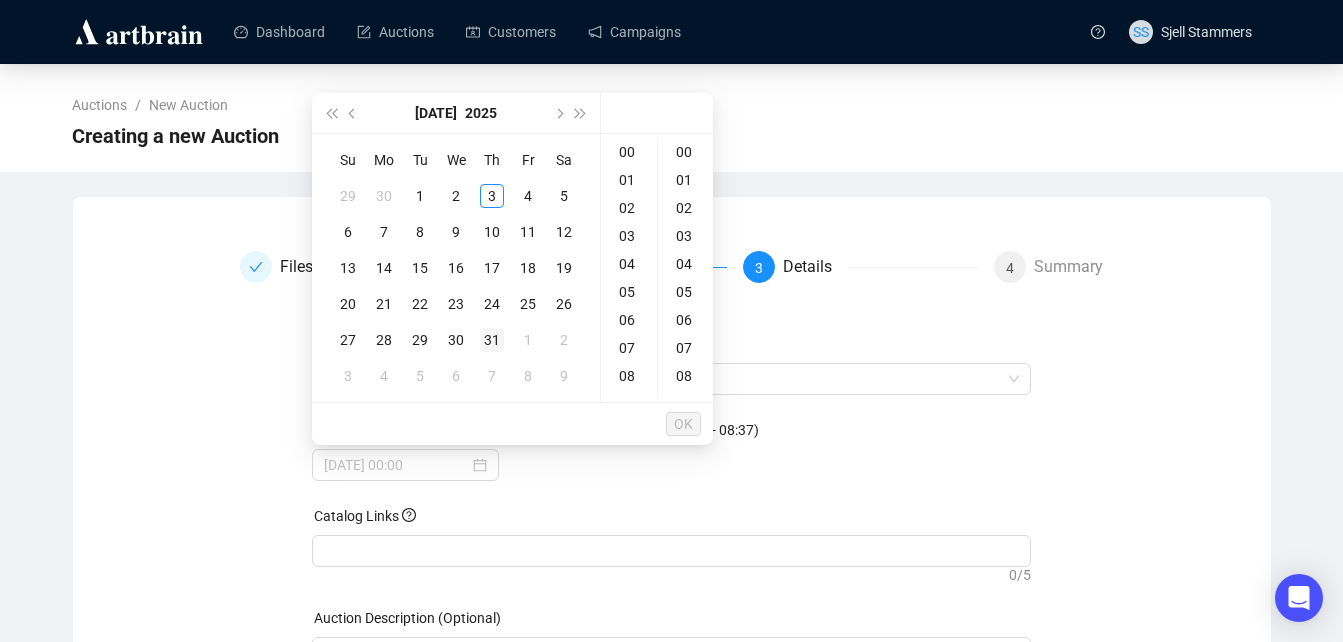 click on "31" at bounding box center (492, 340) 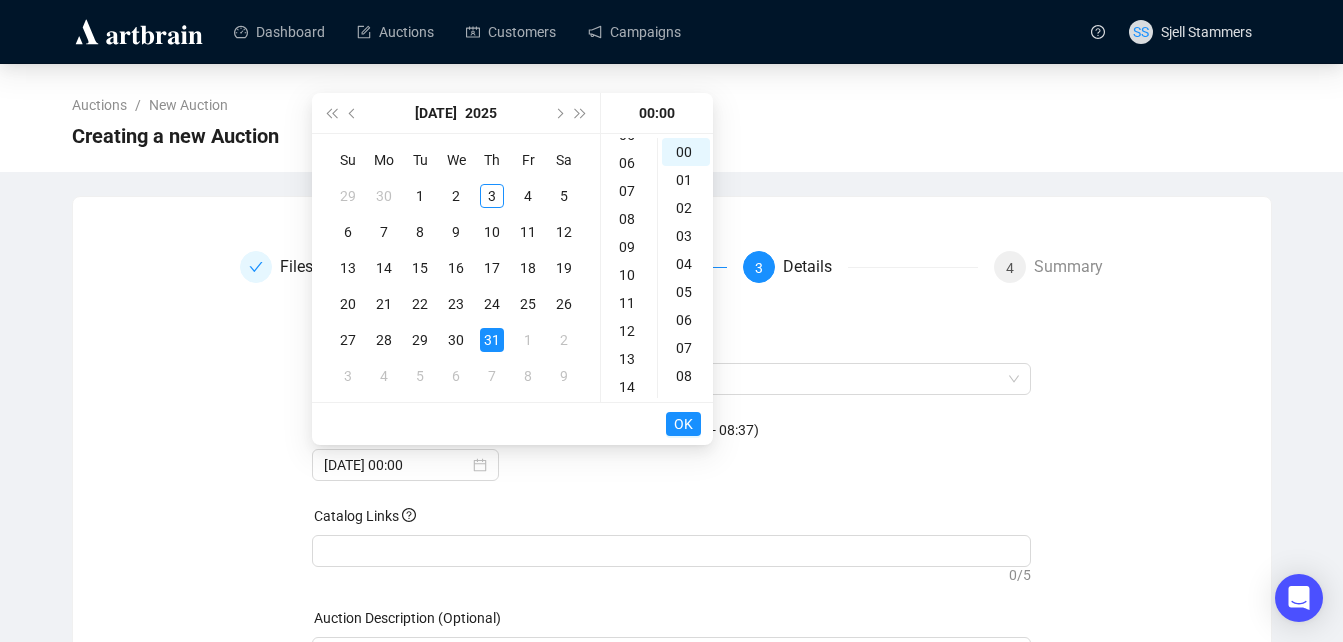 scroll, scrollTop: 185, scrollLeft: 0, axis: vertical 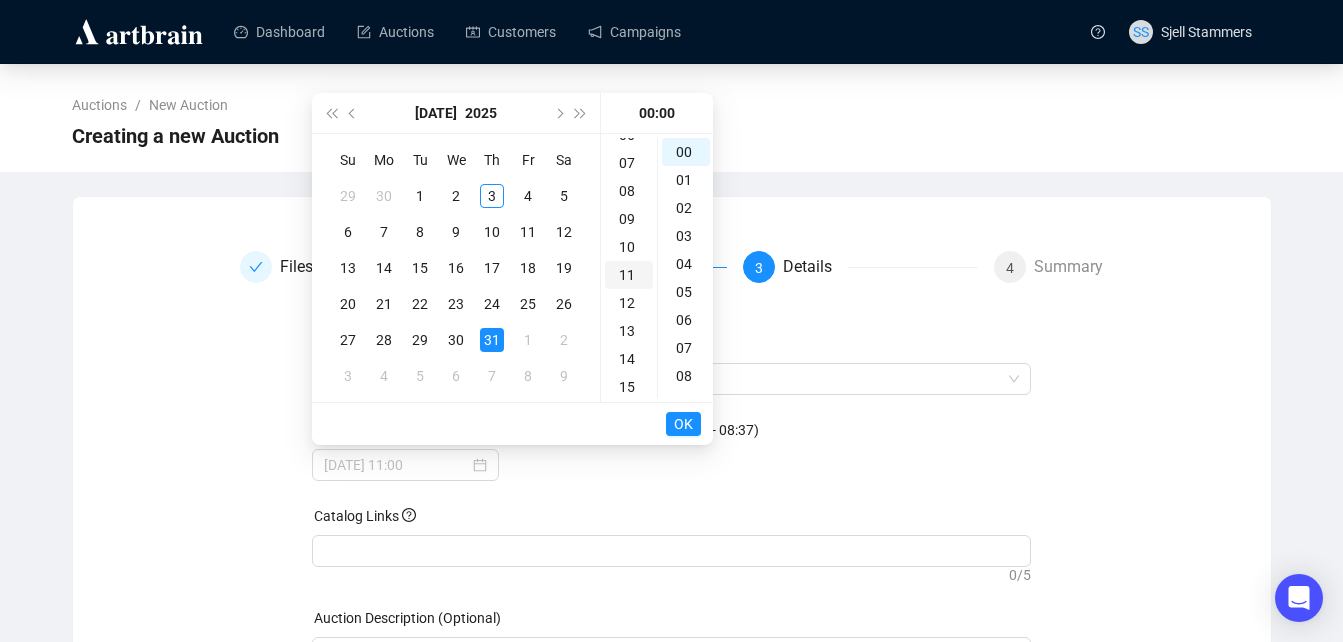 click on "11" at bounding box center (629, 275) 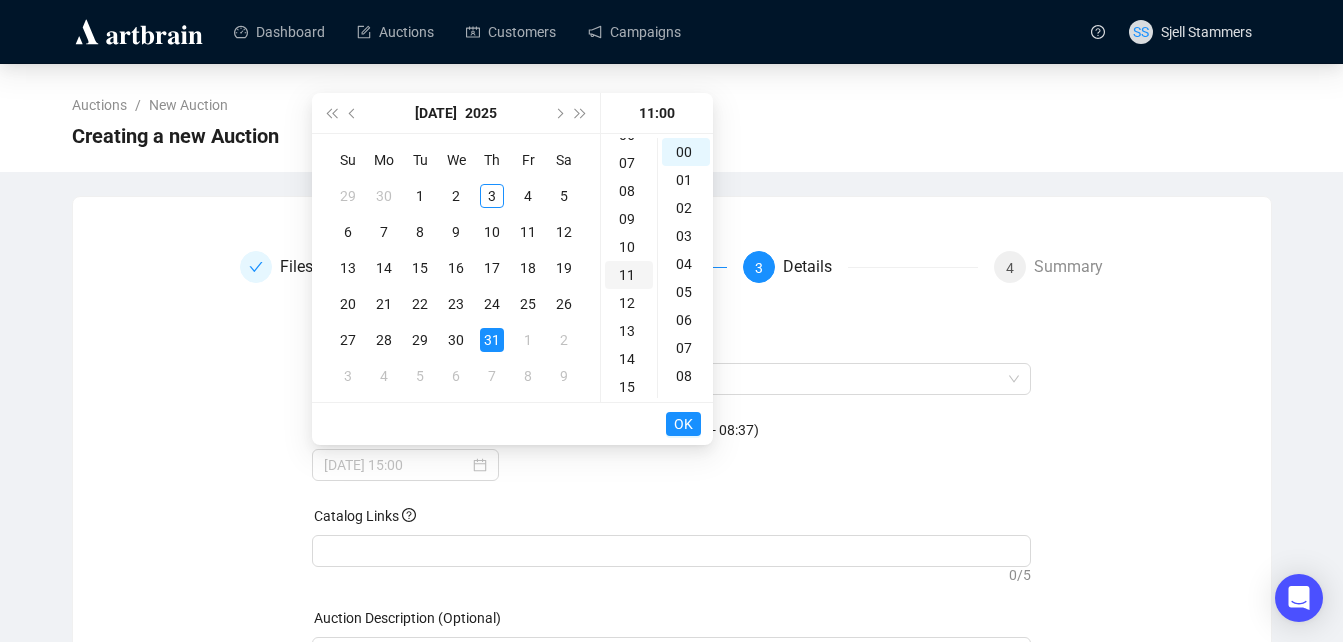 scroll, scrollTop: 308, scrollLeft: 0, axis: vertical 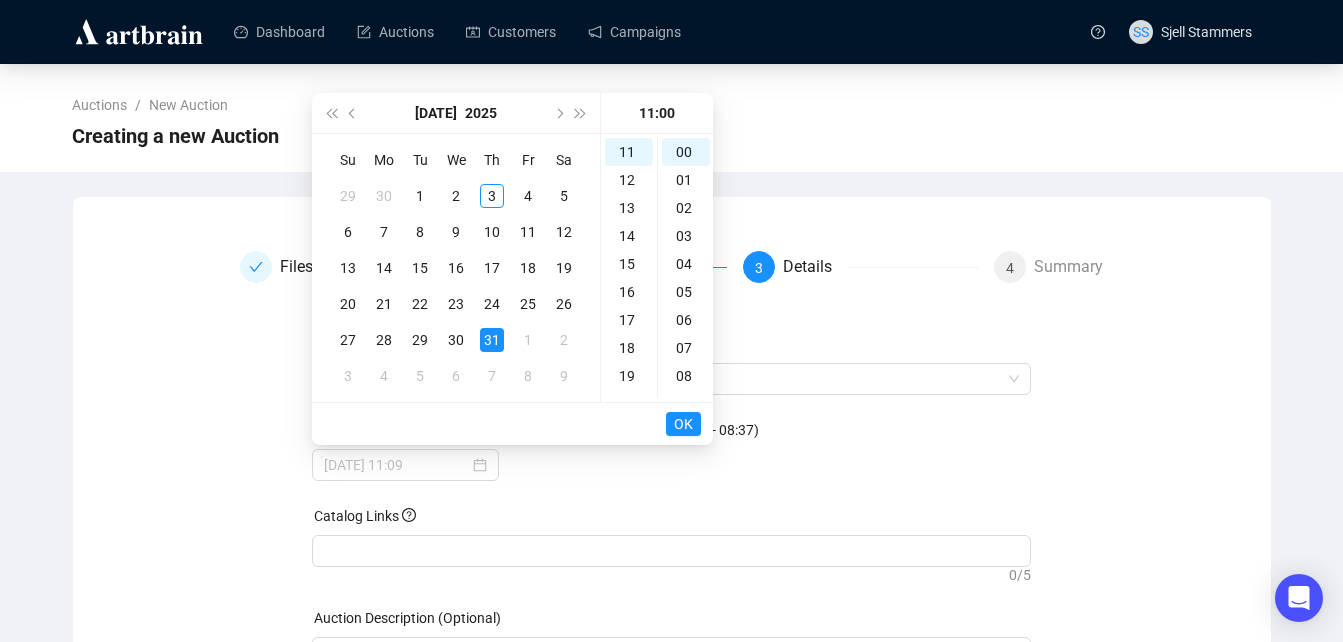 type on "[DATE] 11:00" 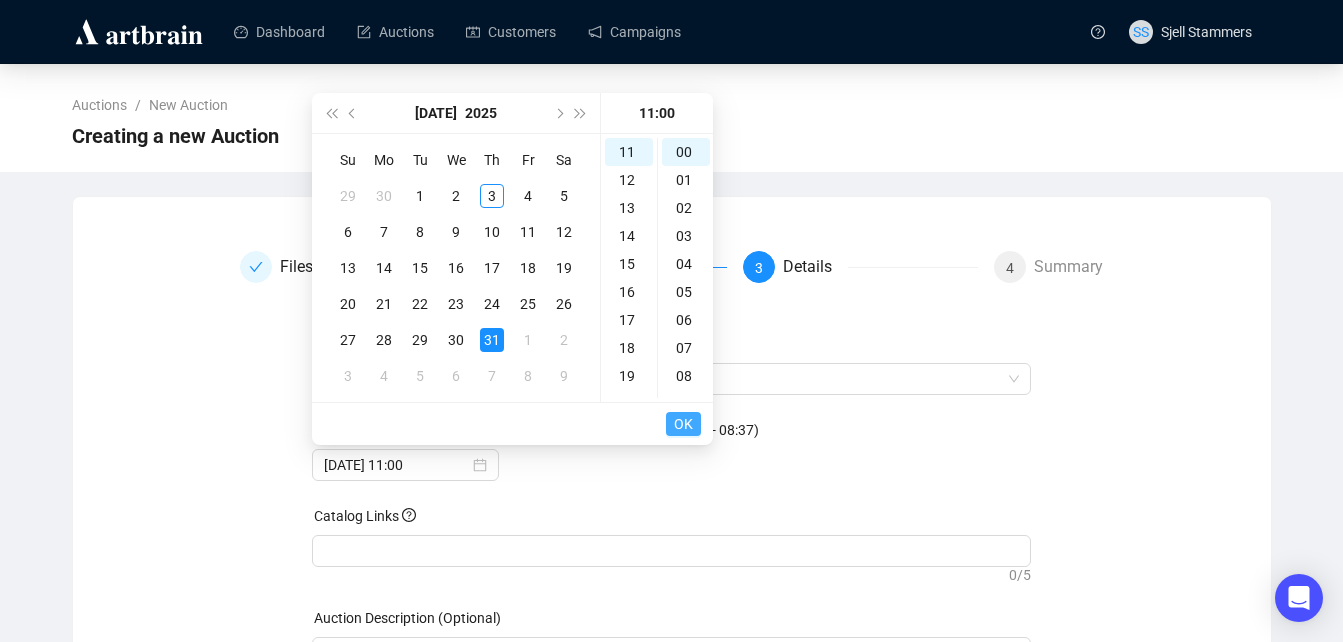 click on "OK" at bounding box center [683, 424] 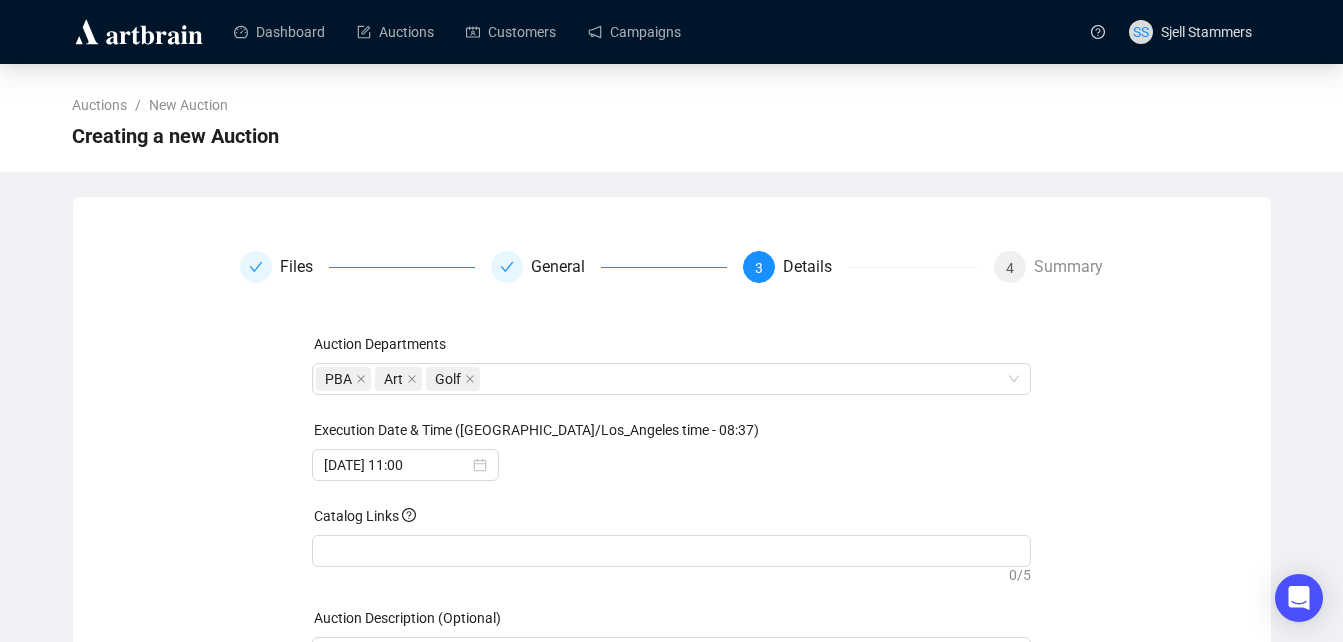 scroll, scrollTop: 188, scrollLeft: 0, axis: vertical 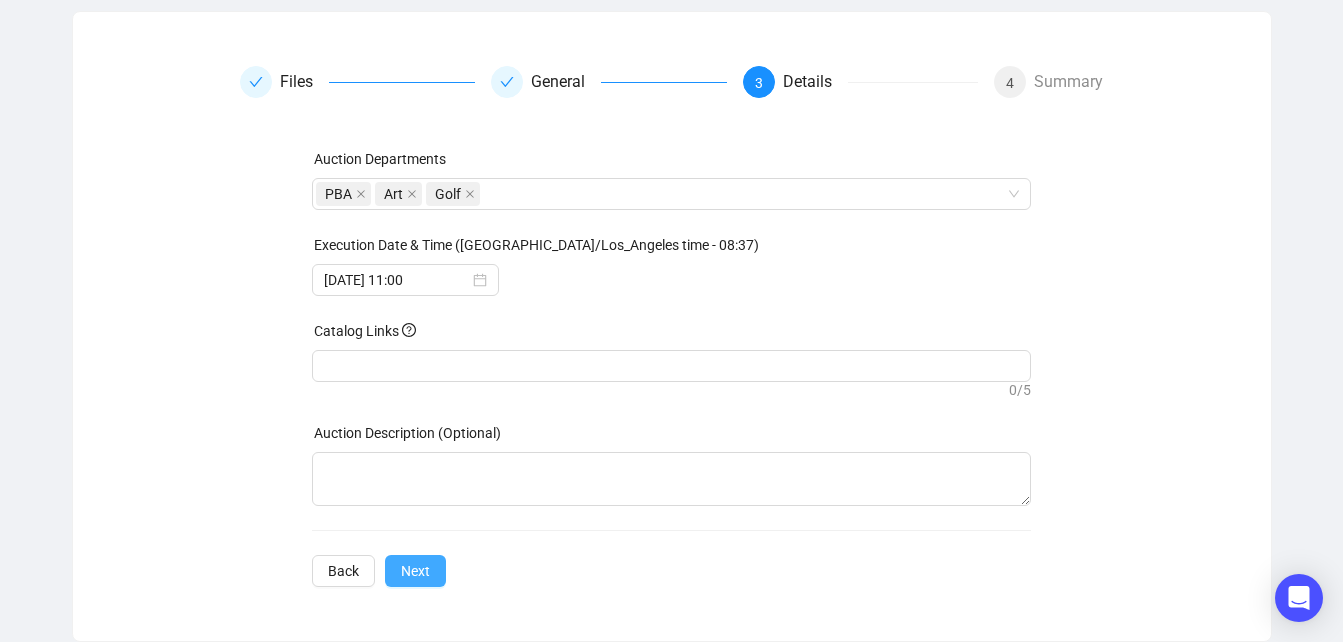 click on "Next" at bounding box center (415, 571) 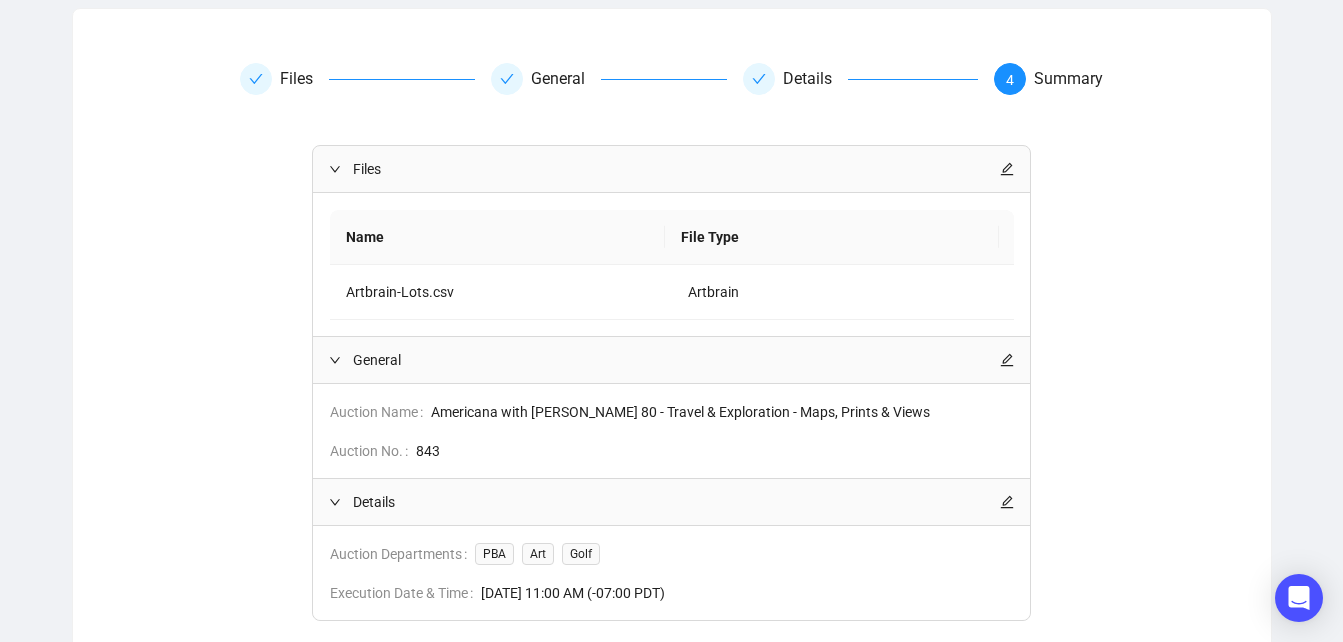 scroll, scrollTop: 329, scrollLeft: 0, axis: vertical 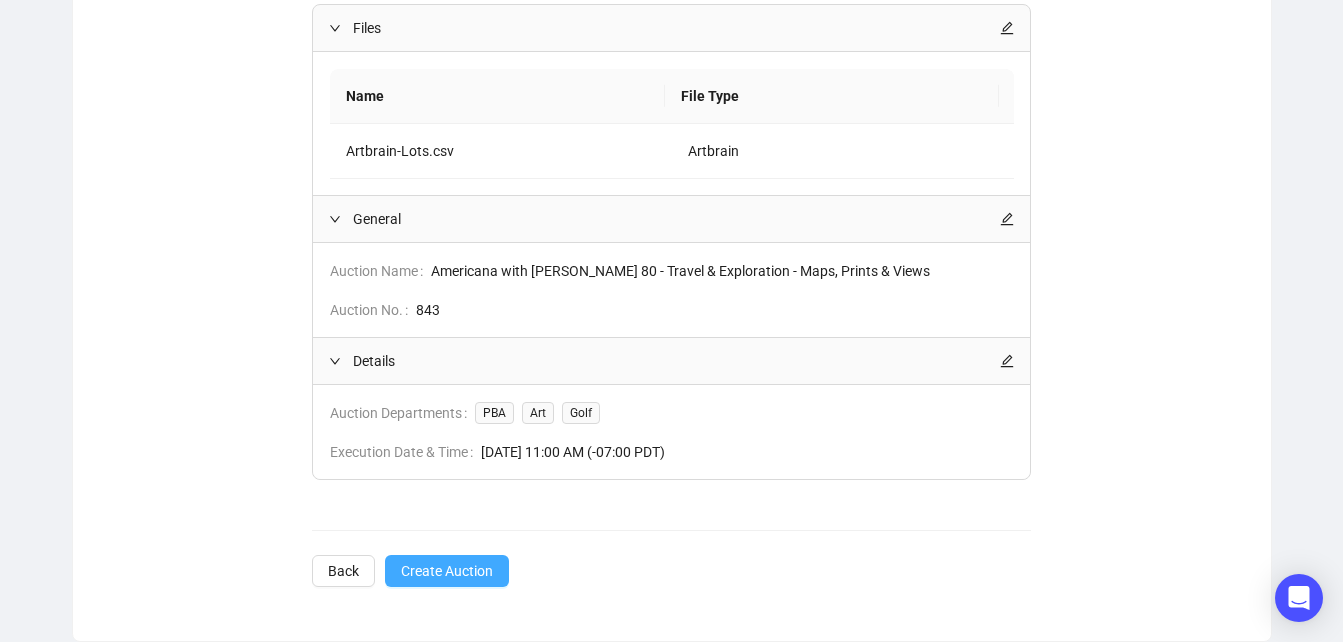 click on "Create Auction" at bounding box center [447, 571] 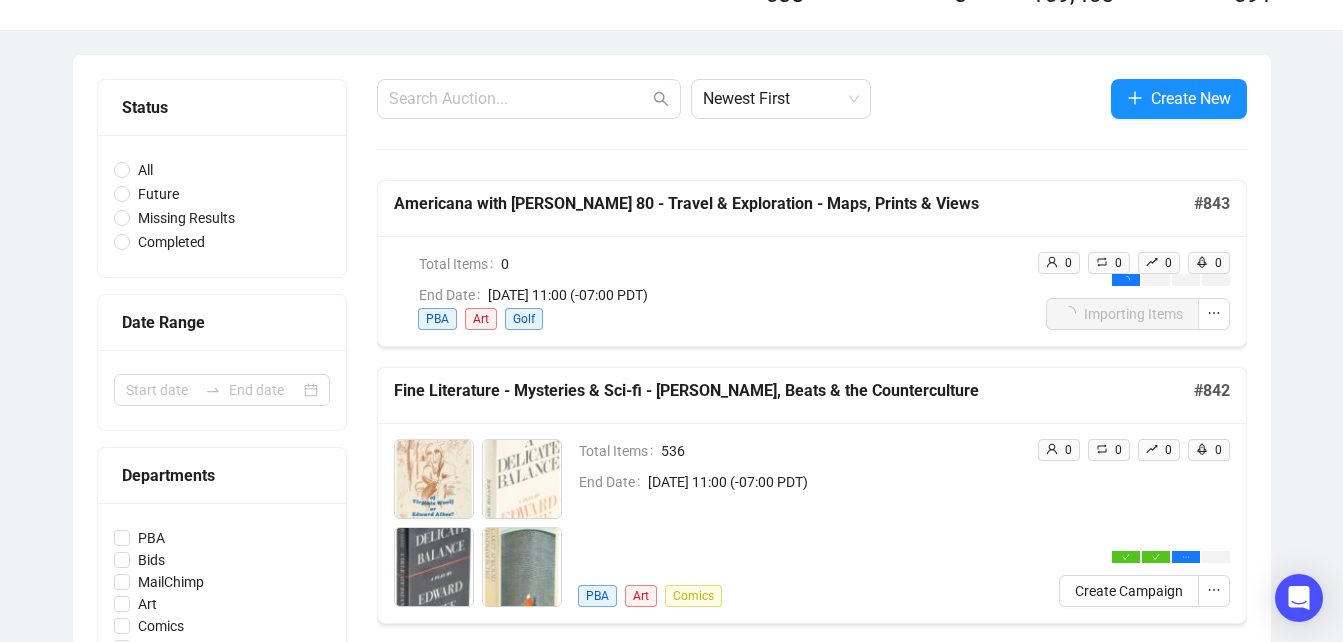 scroll, scrollTop: 54, scrollLeft: 0, axis: vertical 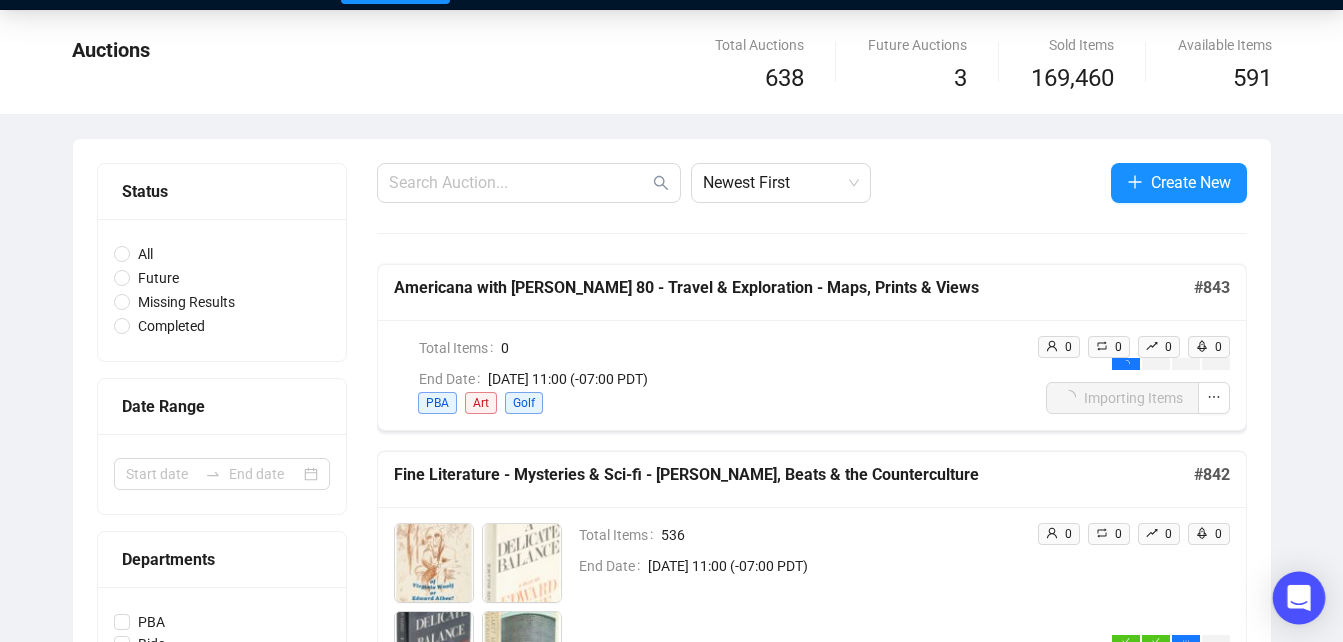 click at bounding box center (1299, 598) 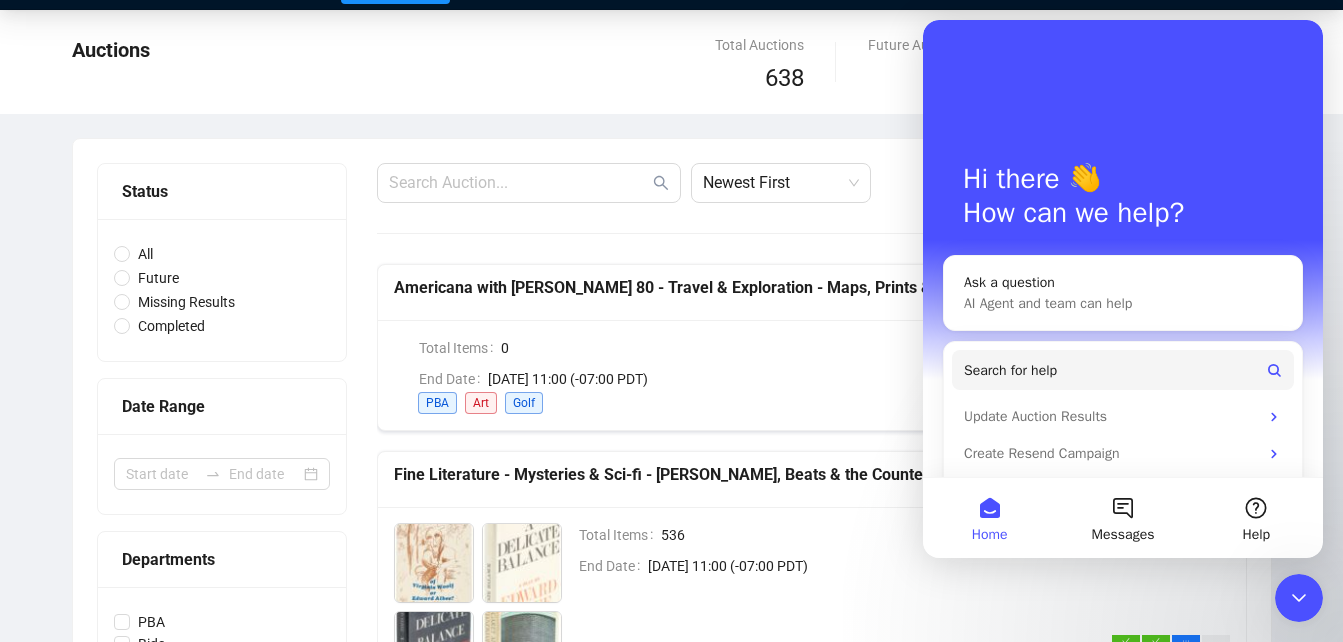 scroll, scrollTop: 0, scrollLeft: 0, axis: both 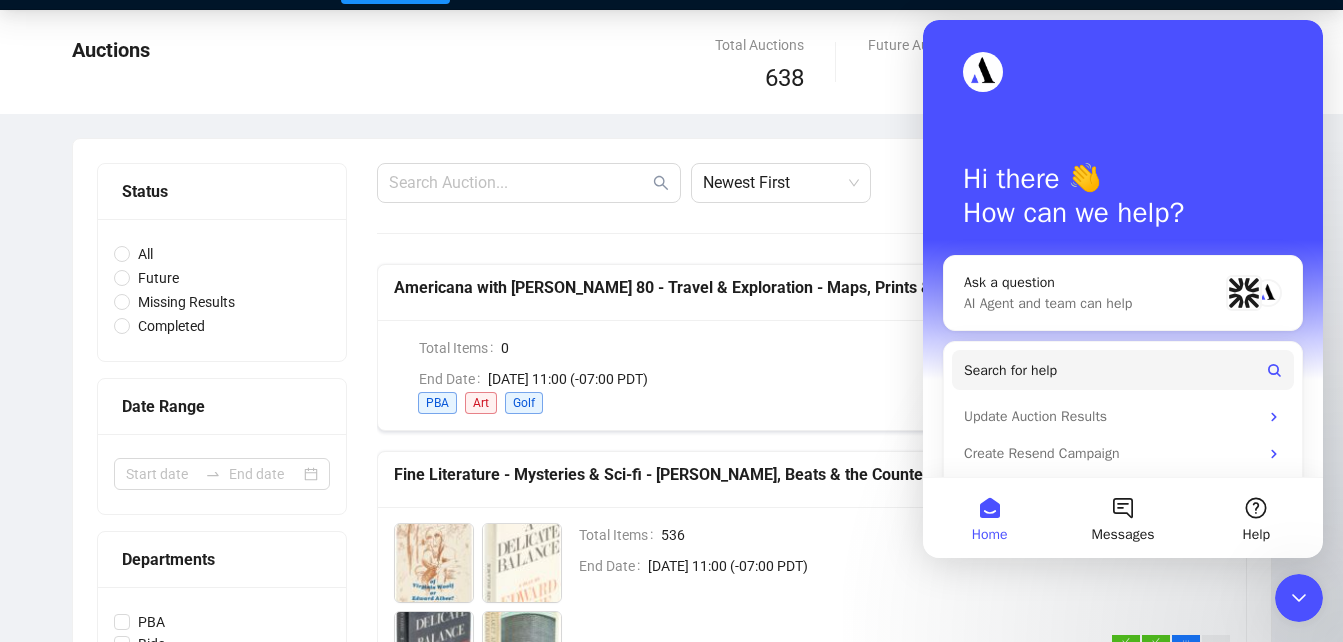 click on "Auctions" at bounding box center [445, 66] 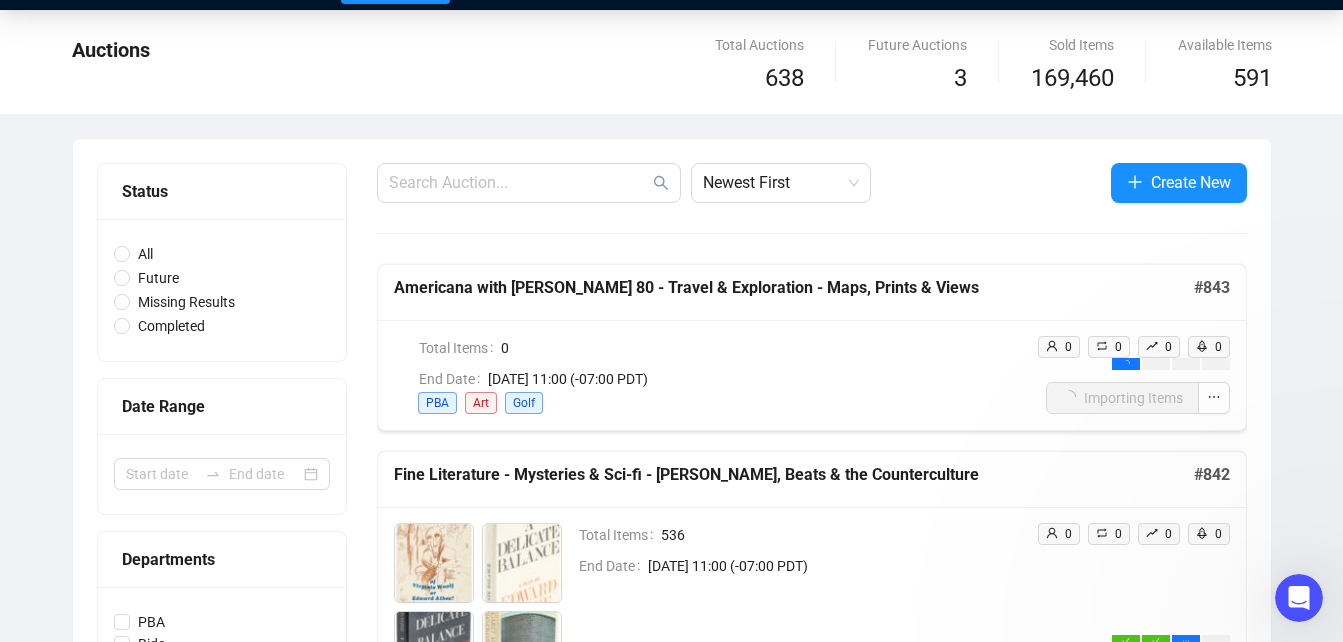 scroll, scrollTop: 0, scrollLeft: 0, axis: both 